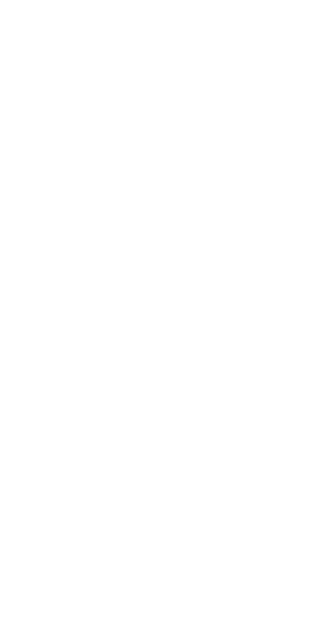 scroll, scrollTop: 0, scrollLeft: 0, axis: both 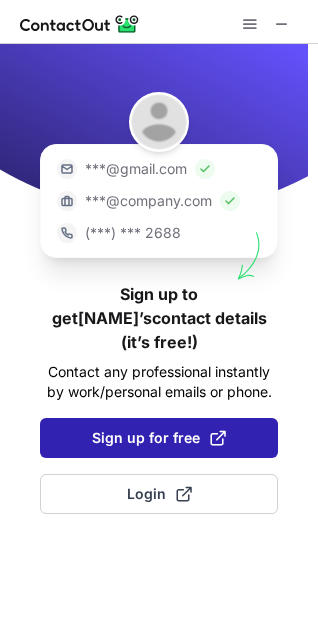 click on "Sign up for free" at bounding box center [159, 438] 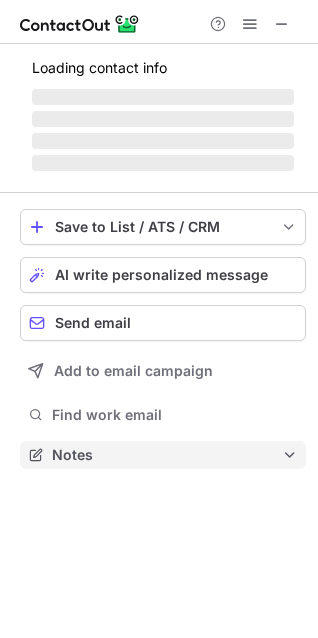 scroll, scrollTop: 10, scrollLeft: 10, axis: both 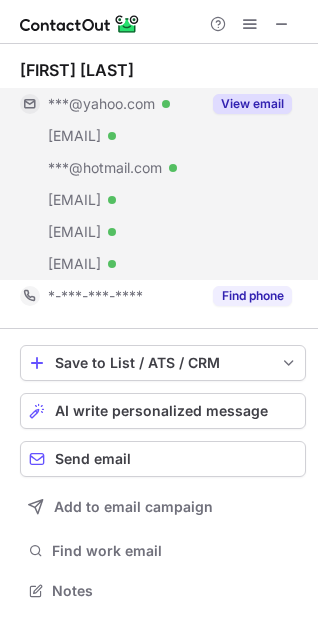 click on "View email" at bounding box center [252, 104] 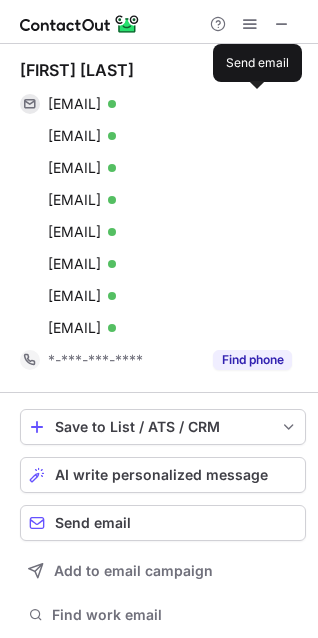 scroll, scrollTop: 10, scrollLeft: 10, axis: both 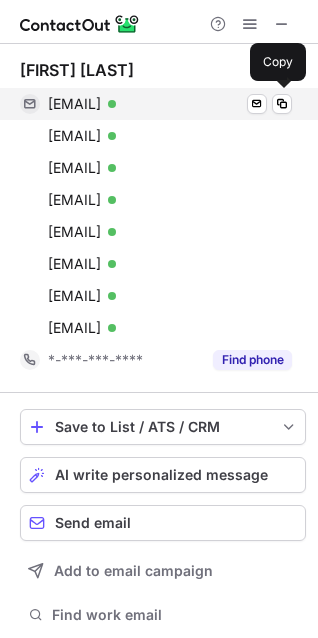 click on "michey543@yahoo.com" at bounding box center (74, 104) 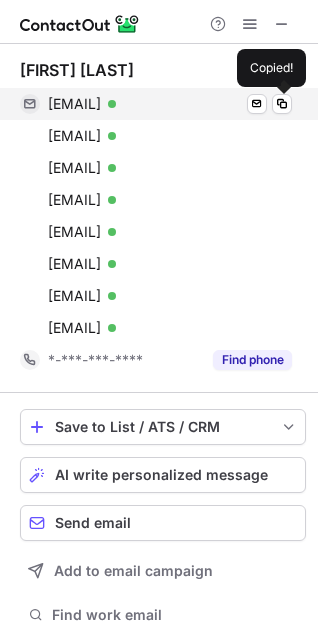 click on "michey543@yahoo.com" at bounding box center [74, 104] 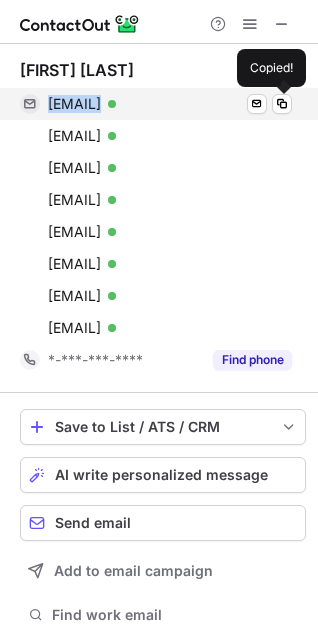 click on "michey543@yahoo.com" at bounding box center (74, 104) 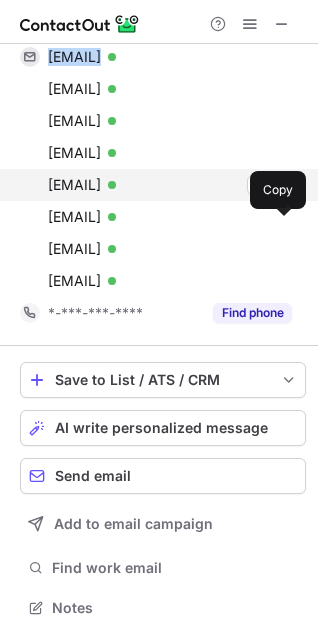 scroll, scrollTop: 0, scrollLeft: 0, axis: both 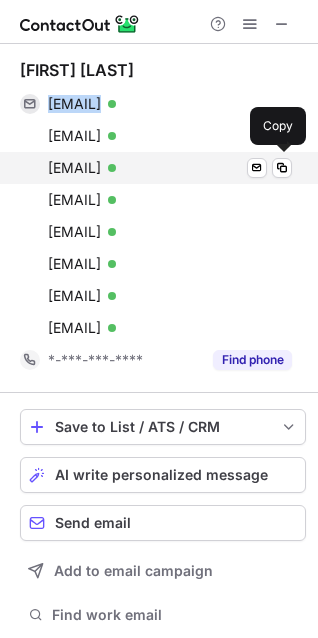 copy on "michey543@yahoo.com" 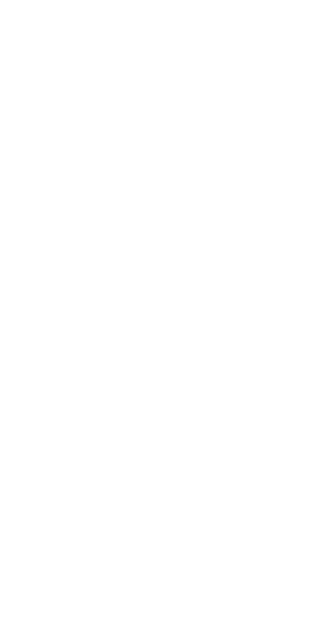 scroll, scrollTop: 0, scrollLeft: 0, axis: both 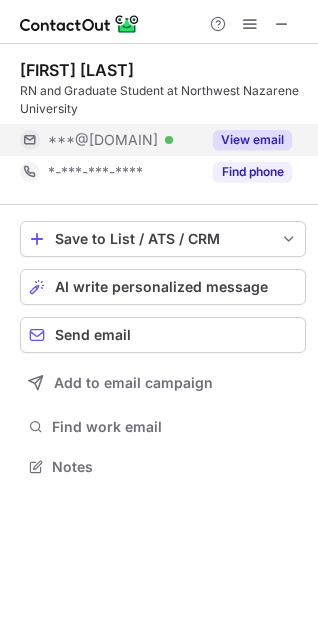 click on "View email" at bounding box center [252, 140] 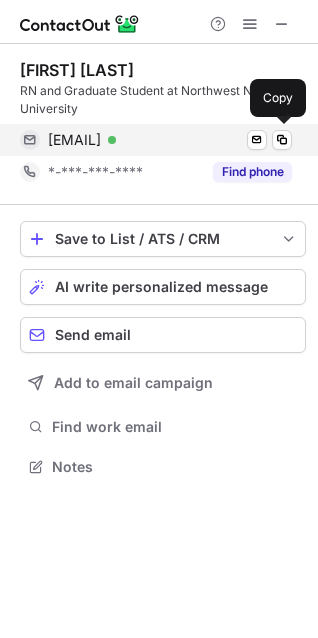 click on "alissagodinez@nnu.edu" at bounding box center [74, 140] 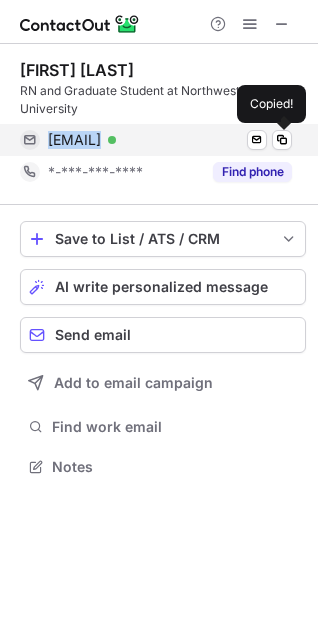 click on "alissagodinez@nnu.edu" at bounding box center [74, 140] 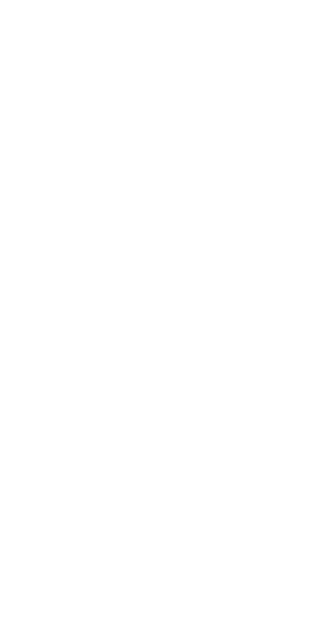 scroll, scrollTop: 0, scrollLeft: 0, axis: both 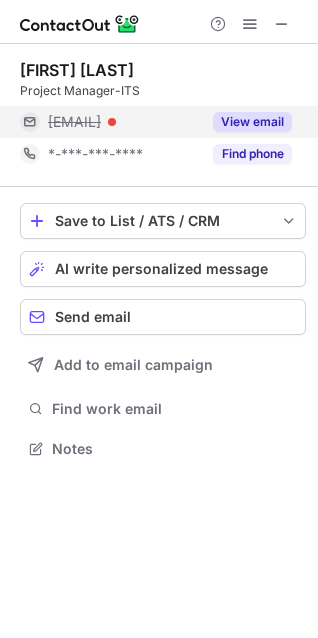 click on "View email" at bounding box center (252, 122) 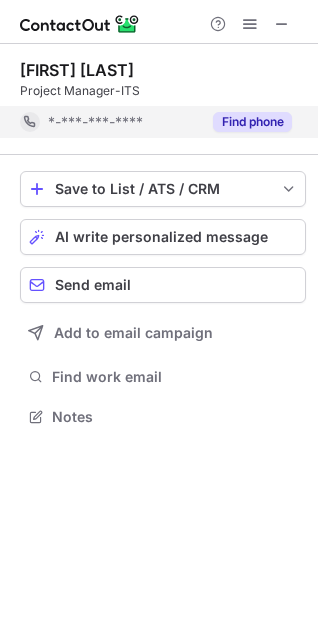scroll, scrollTop: 403, scrollLeft: 318, axis: both 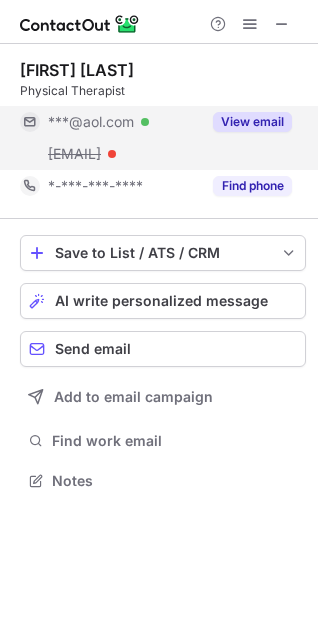 click on "View email" at bounding box center [252, 122] 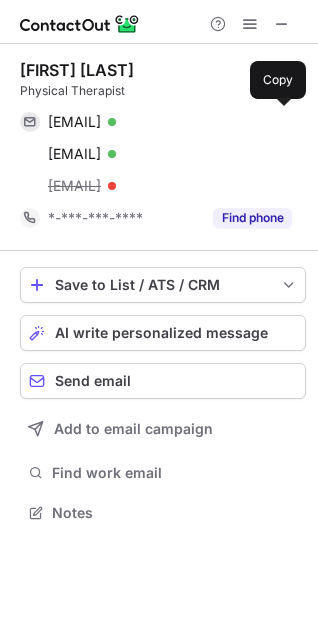 scroll, scrollTop: 10, scrollLeft: 10, axis: both 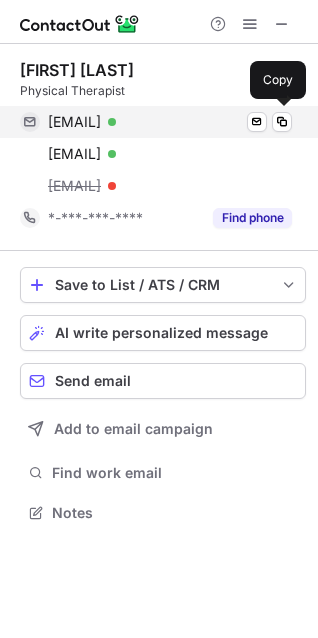 click on "[EMAIL]" at bounding box center (74, 122) 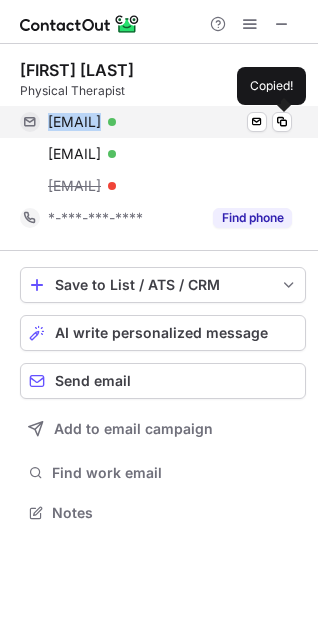 click on "[EMAIL]" at bounding box center [74, 122] 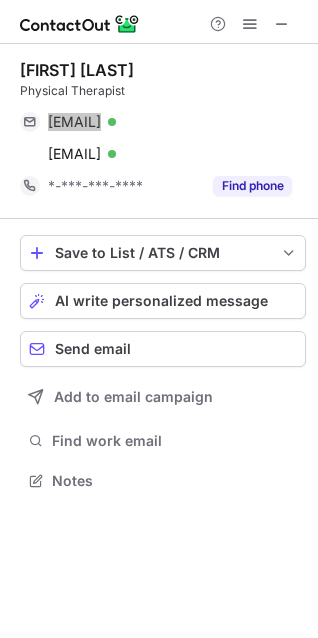 scroll, scrollTop: 467, scrollLeft: 318, axis: both 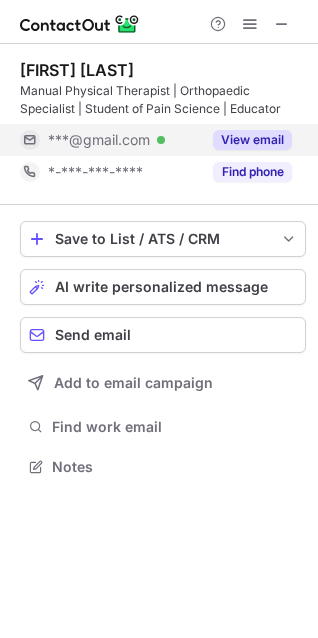 click on "View email" at bounding box center (246, 140) 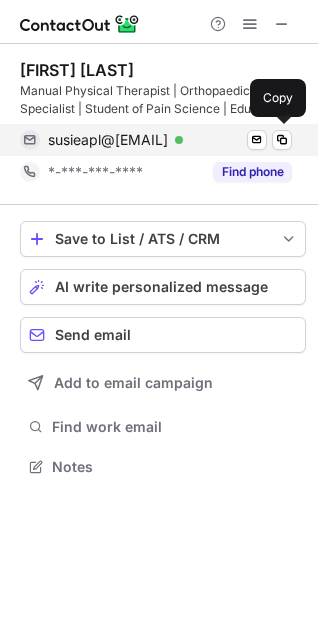 click on "susieapl@gmail.com" at bounding box center [108, 140] 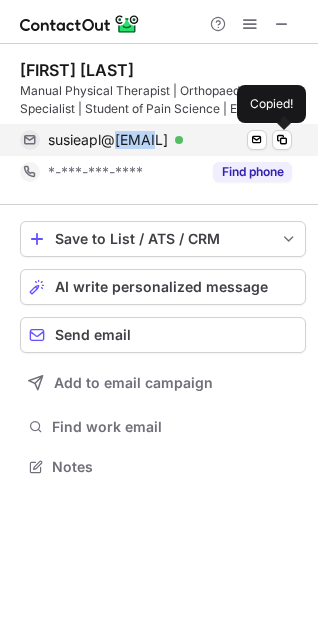 click on "susieapl@gmail.com" at bounding box center (108, 140) 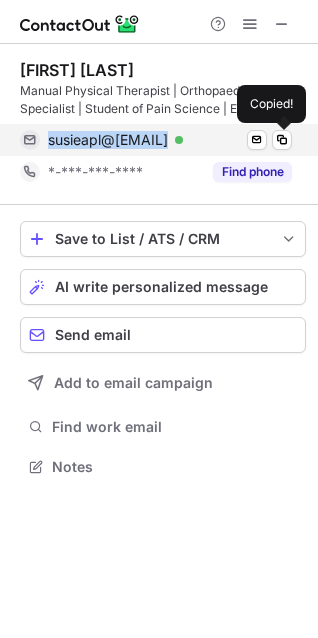 click on "susieapl@gmail.com" at bounding box center [108, 140] 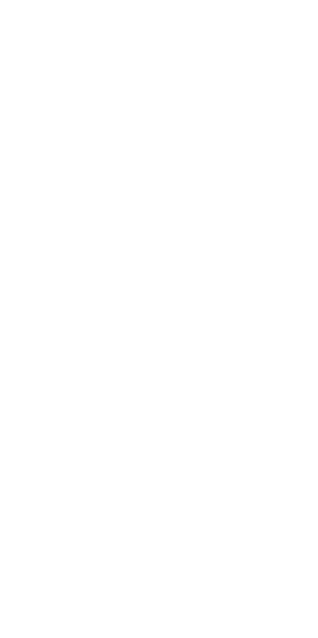 scroll, scrollTop: 0, scrollLeft: 0, axis: both 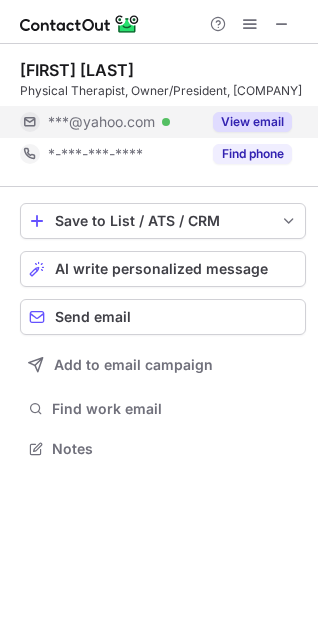 click on "View email" at bounding box center (252, 122) 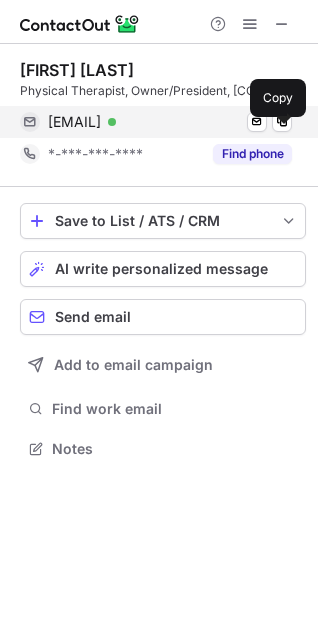 click on "kd27free@yahoo.com" at bounding box center (74, 122) 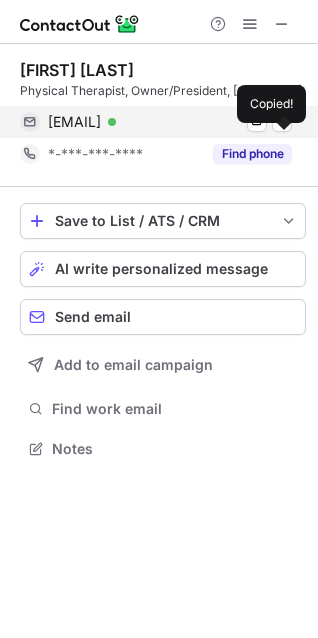 click on "kd27free@yahoo.com" at bounding box center [74, 122] 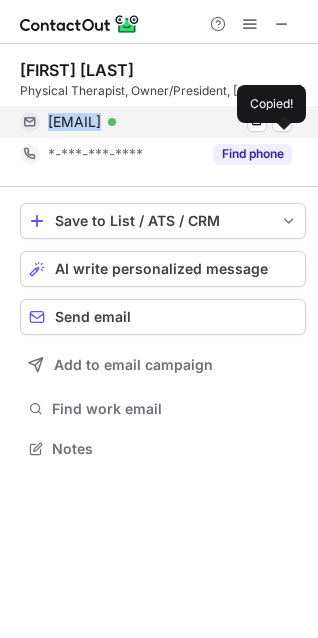 click on "kd27free@yahoo.com" at bounding box center [74, 122] 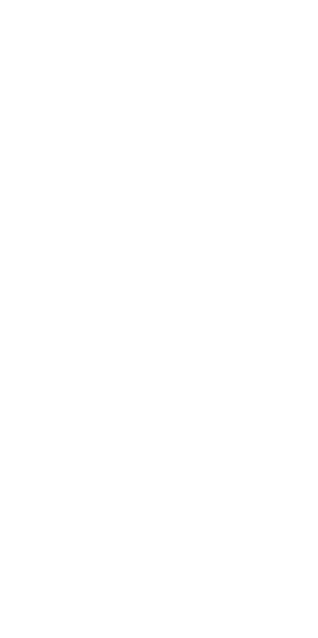 scroll, scrollTop: 0, scrollLeft: 0, axis: both 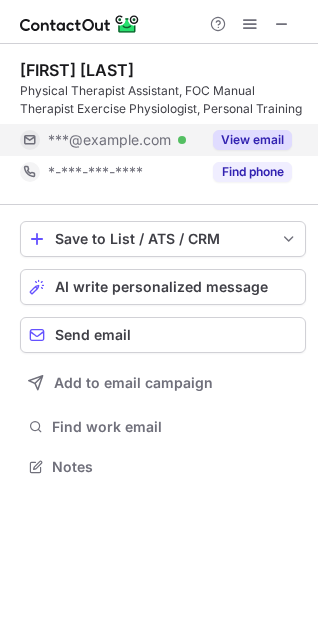 click on "View email" at bounding box center [252, 140] 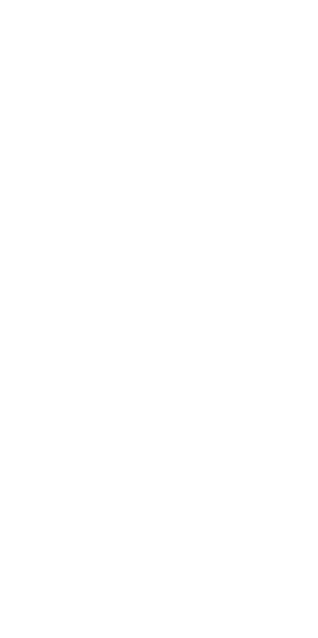 scroll, scrollTop: 0, scrollLeft: 0, axis: both 